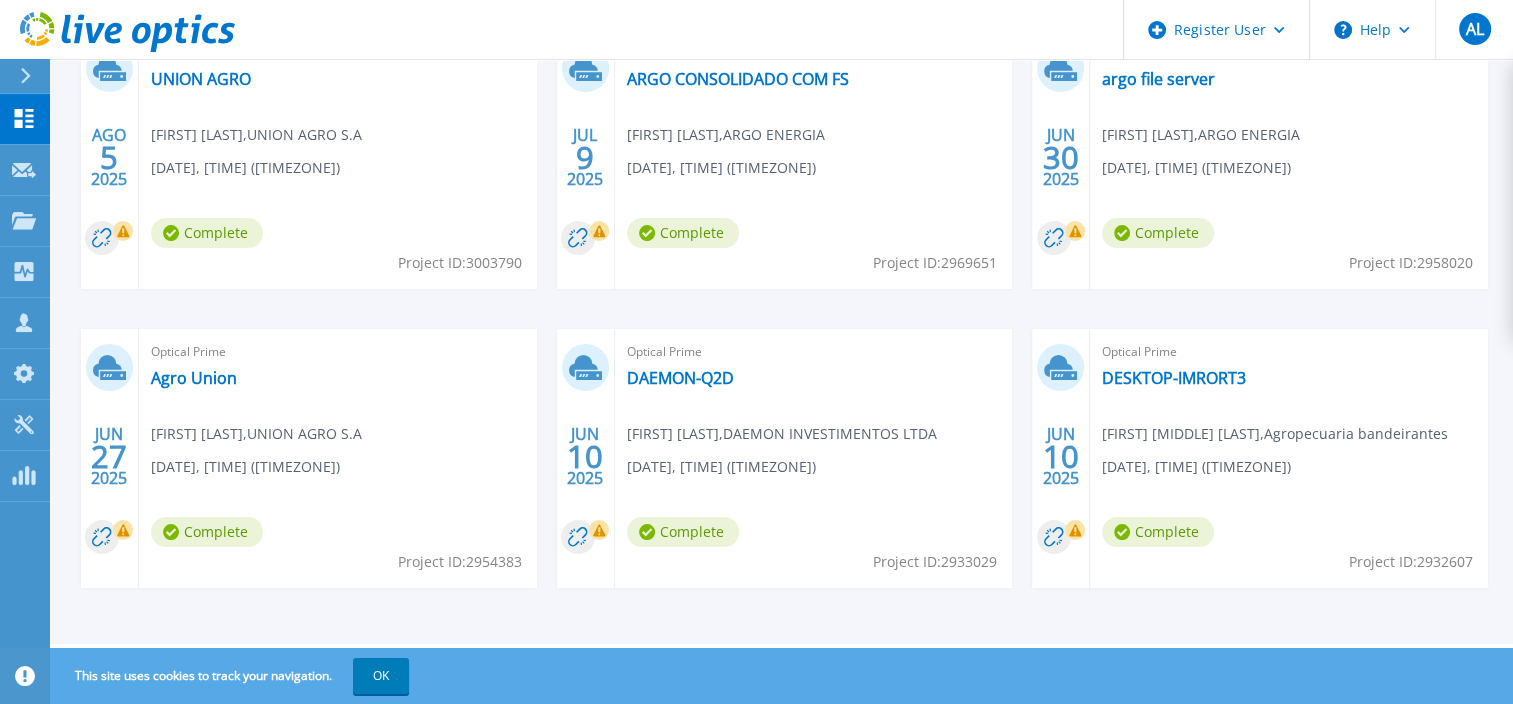 scroll, scrollTop: 104, scrollLeft: 0, axis: vertical 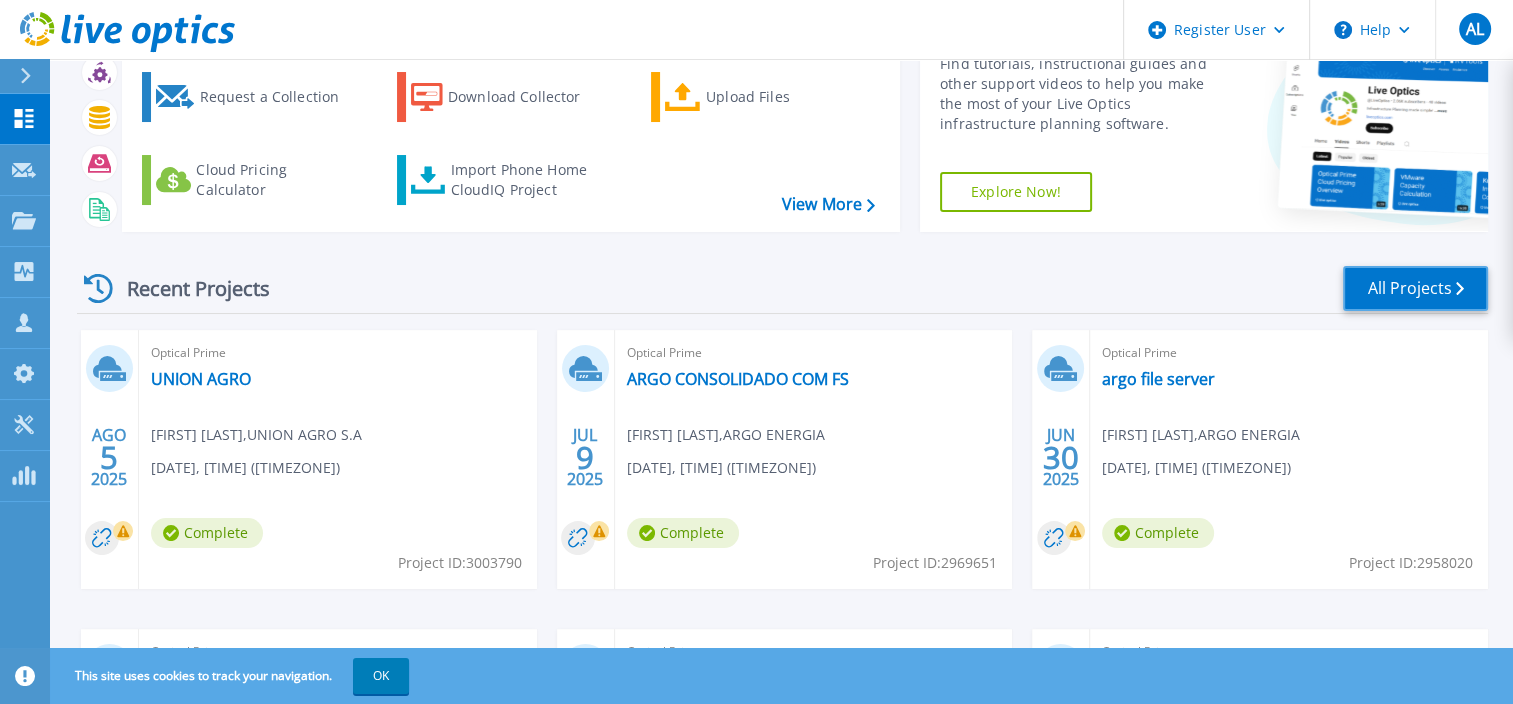 click on "All Projects" at bounding box center (1415, 288) 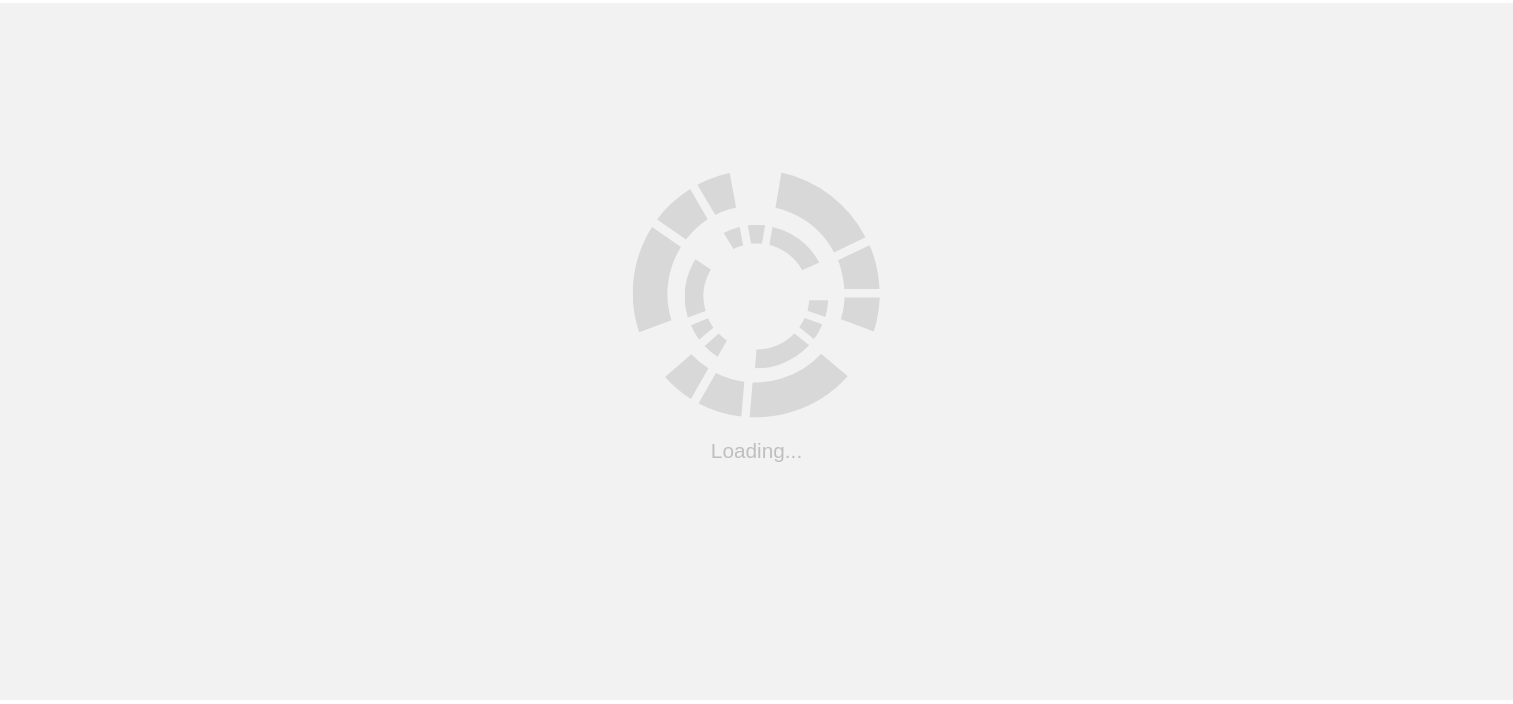 scroll, scrollTop: 0, scrollLeft: 0, axis: both 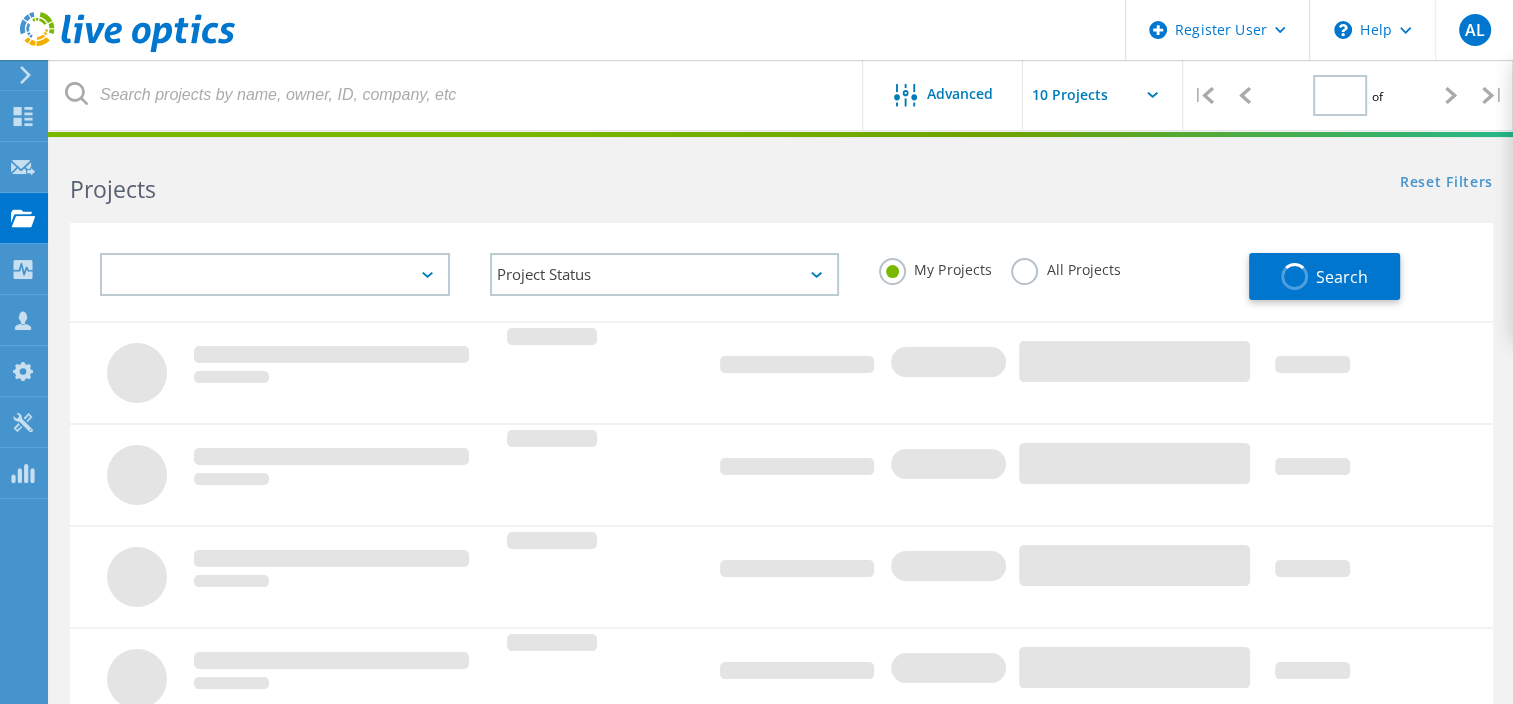 type on "1" 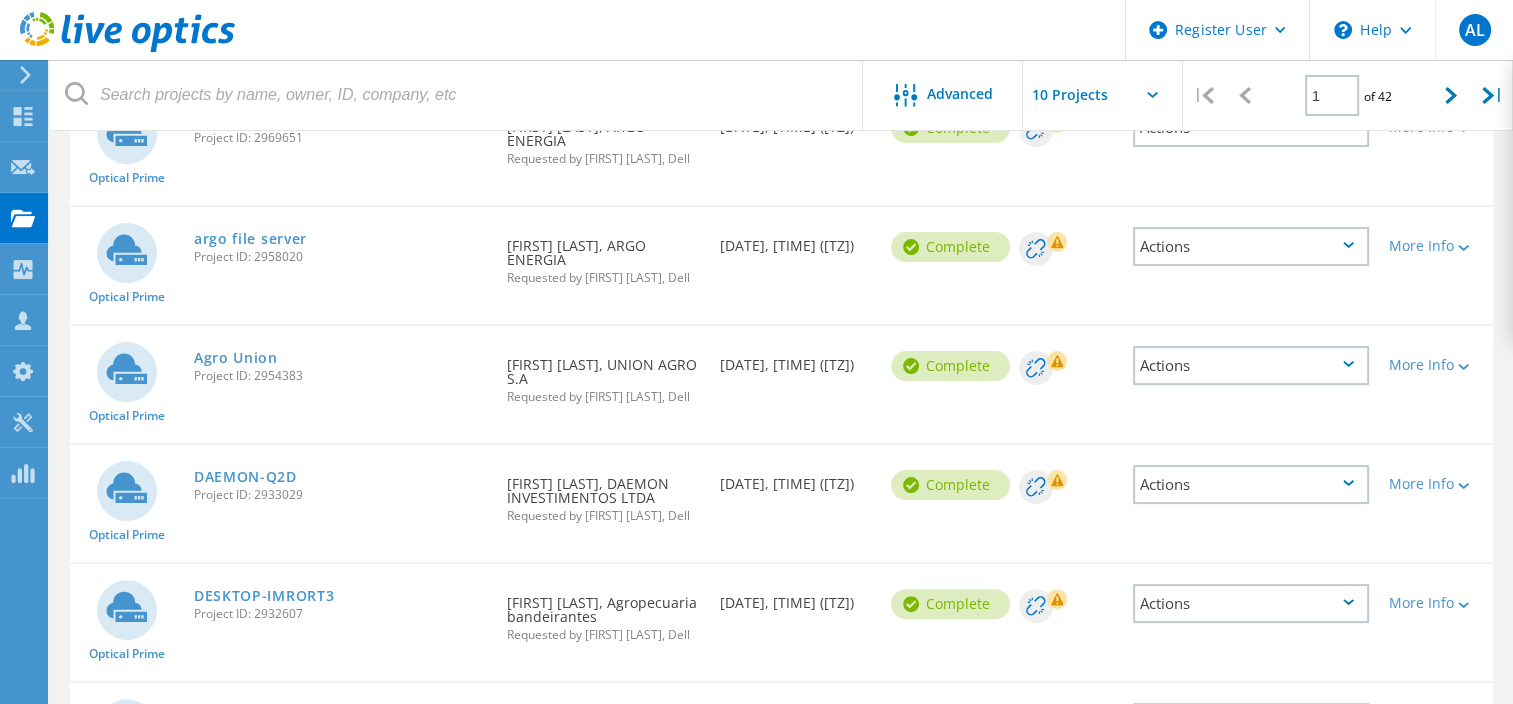 scroll, scrollTop: 600, scrollLeft: 0, axis: vertical 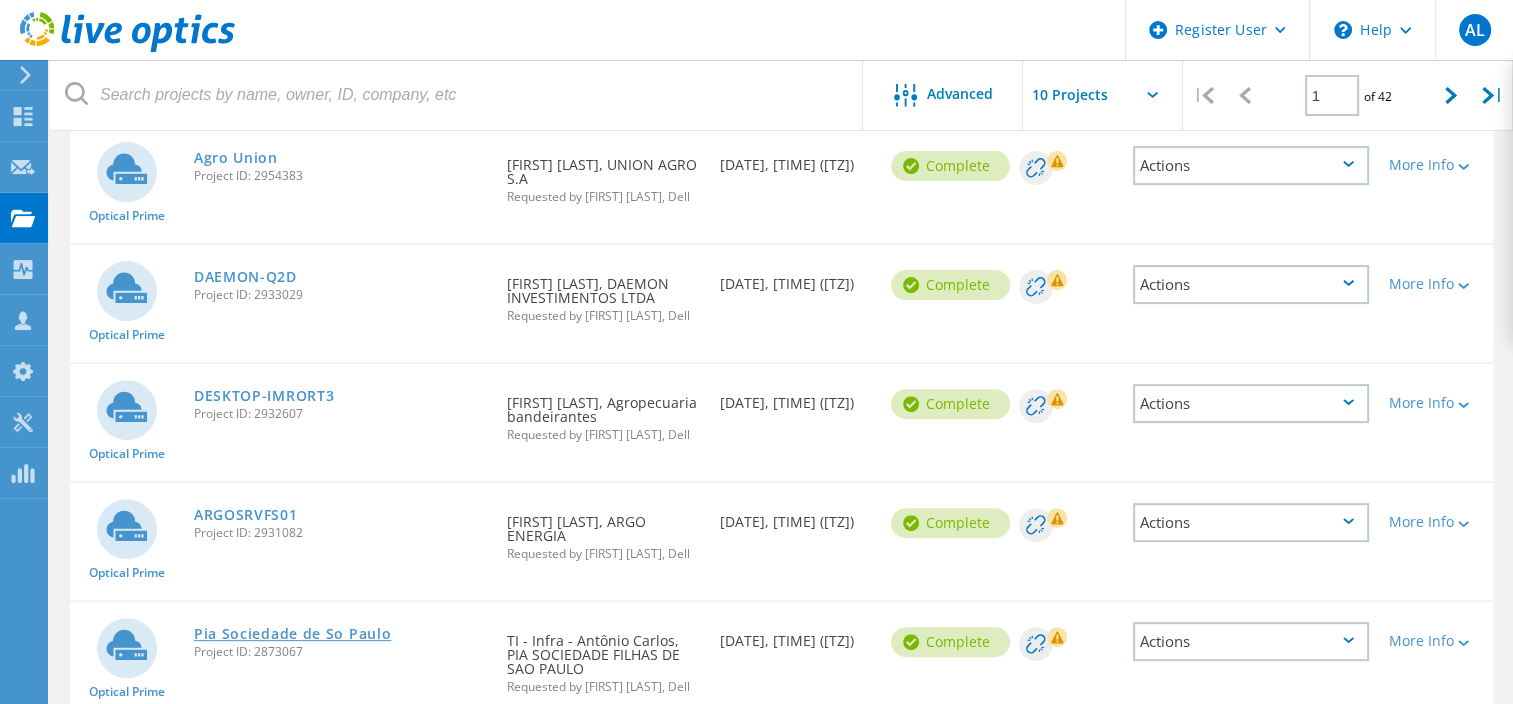 click on "Pia Sociedade de So Paulo" 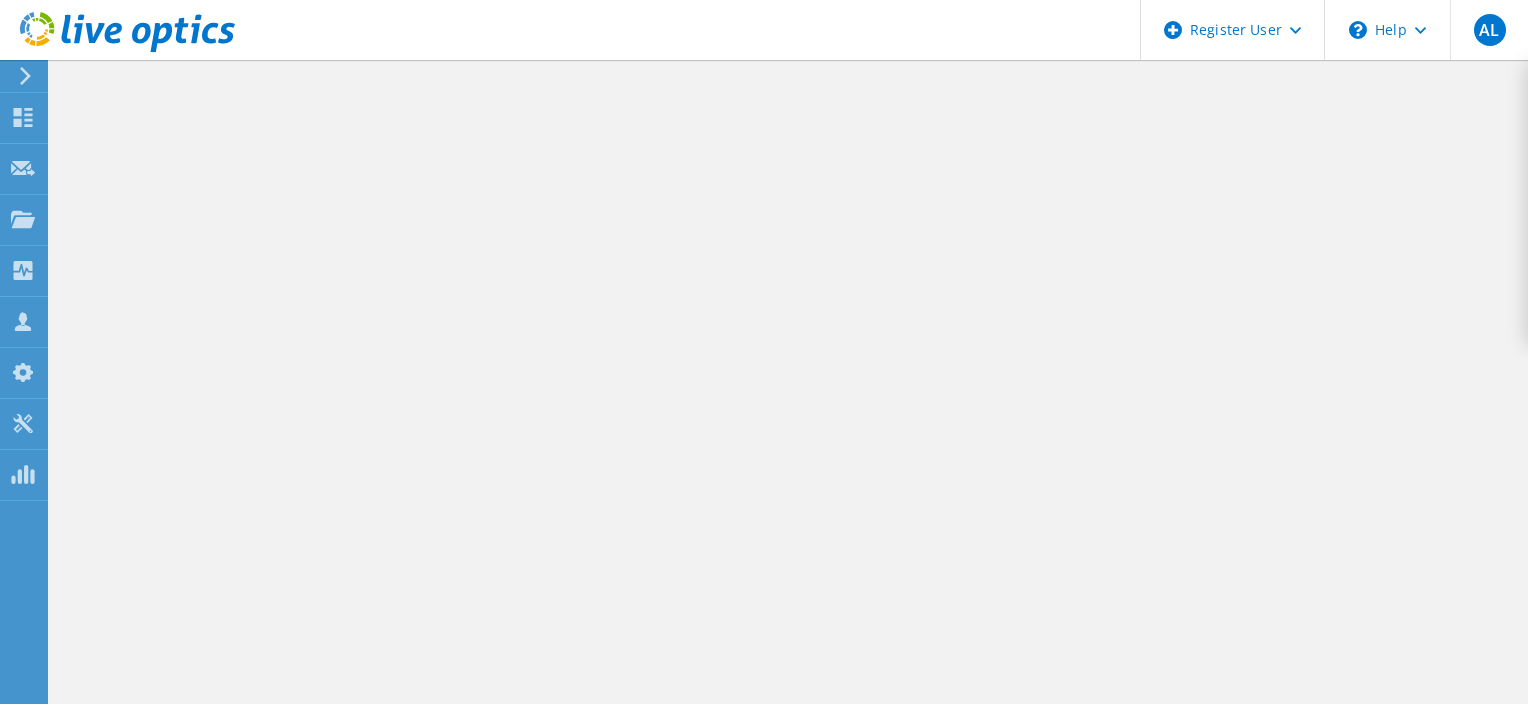 scroll, scrollTop: 0, scrollLeft: 0, axis: both 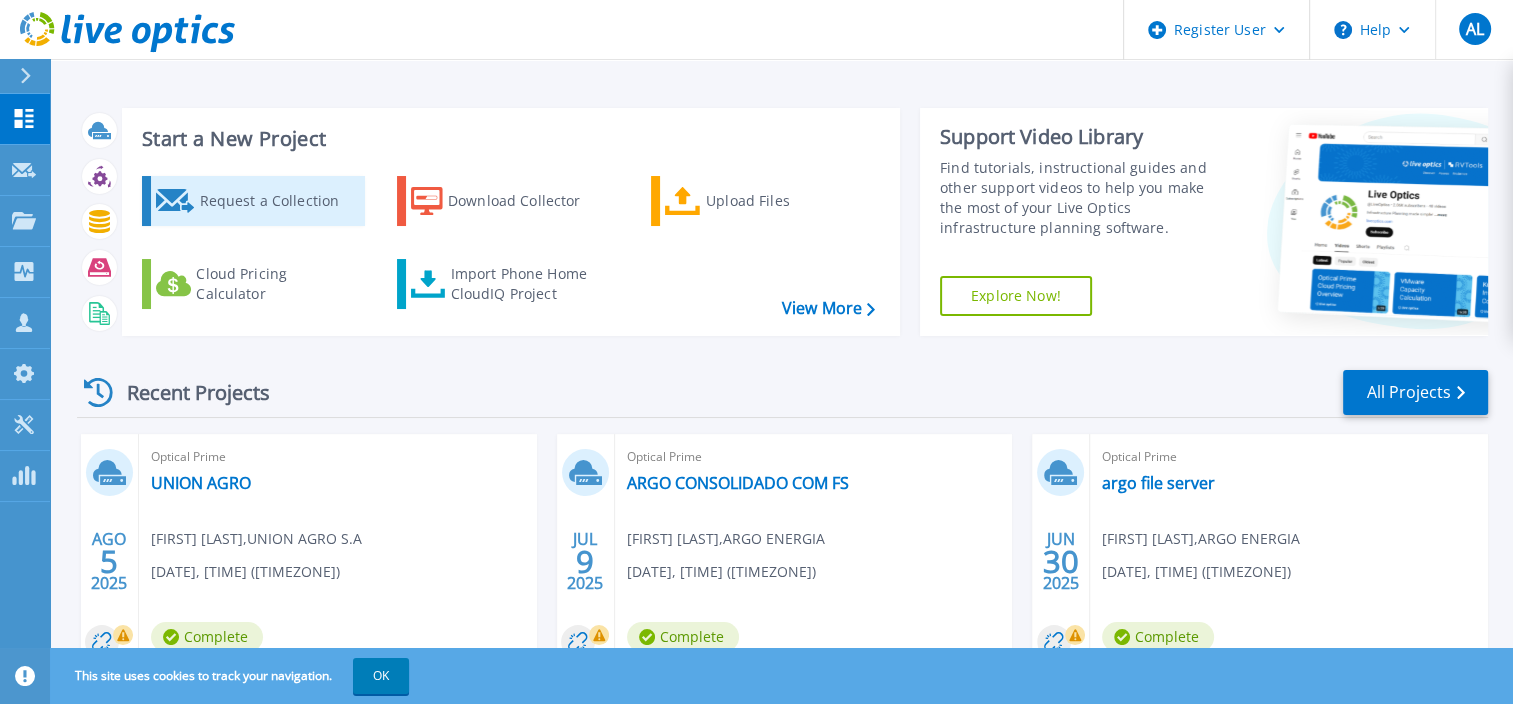 click on "Request a Collection" at bounding box center [279, 201] 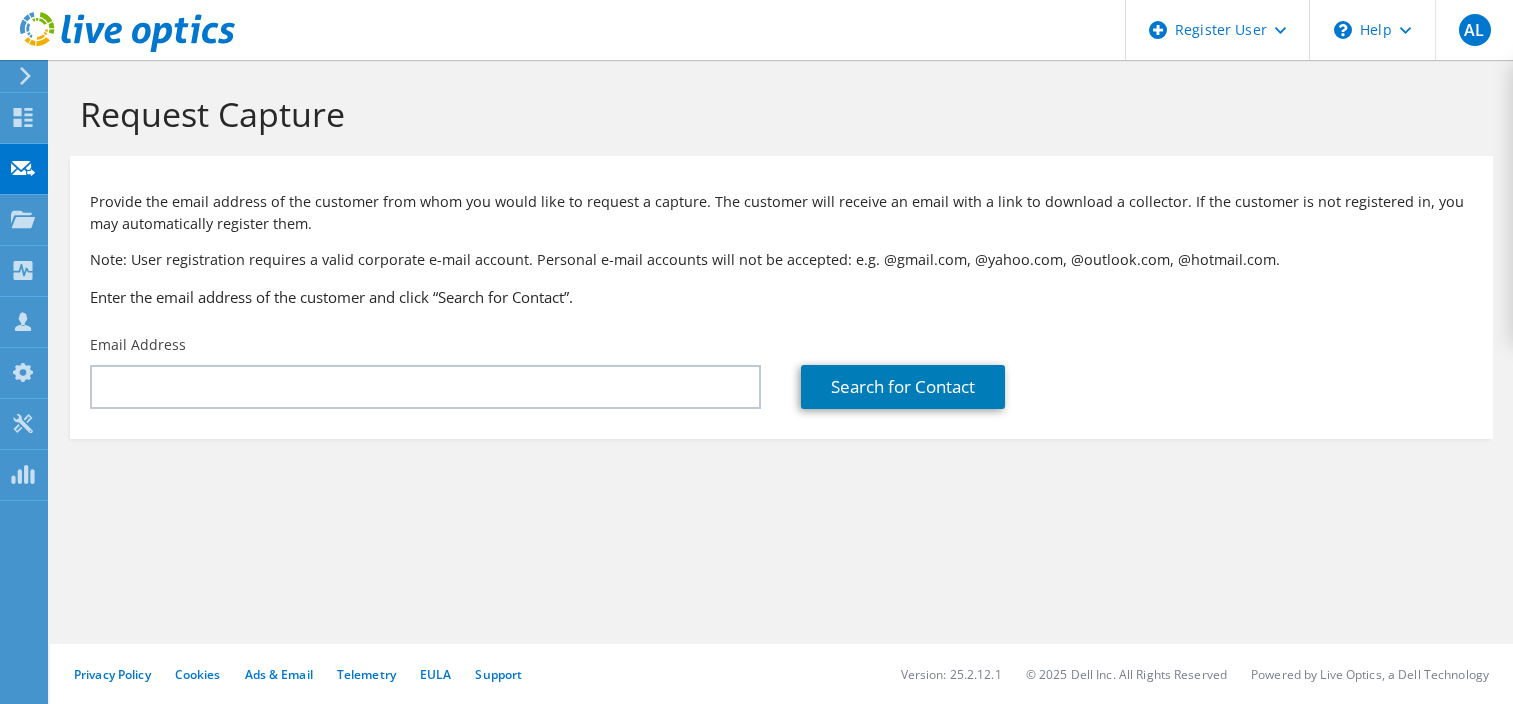 scroll, scrollTop: 0, scrollLeft: 0, axis: both 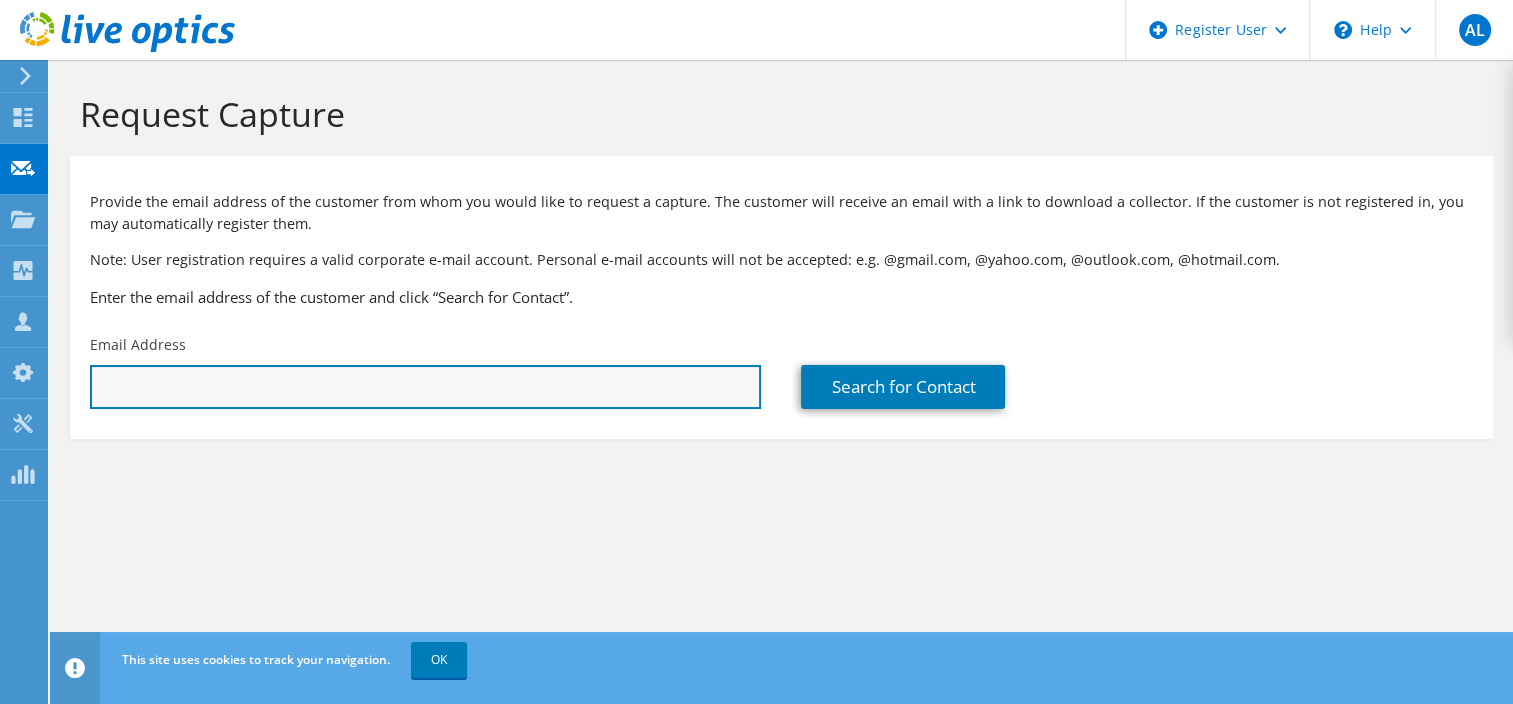 click at bounding box center (425, 387) 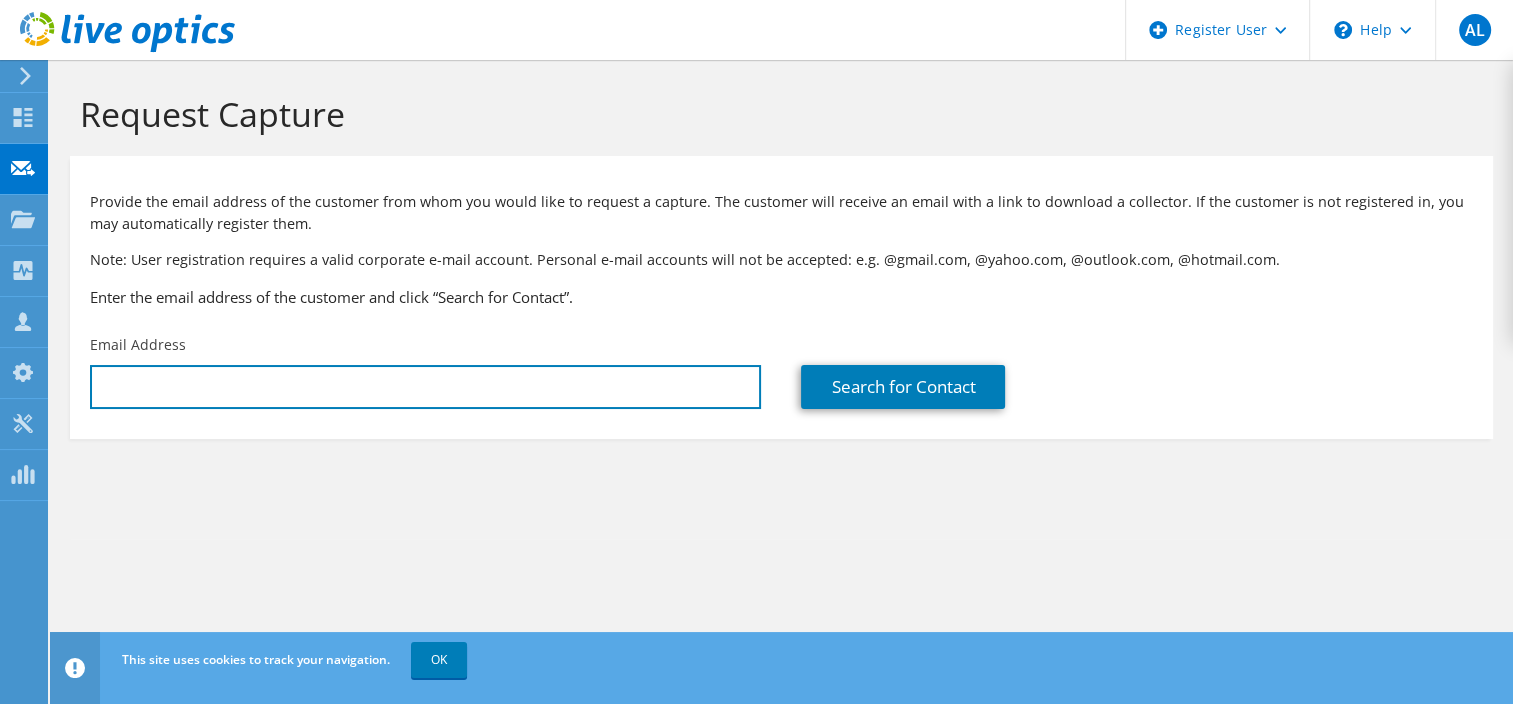 paste on "[EMAIL]" 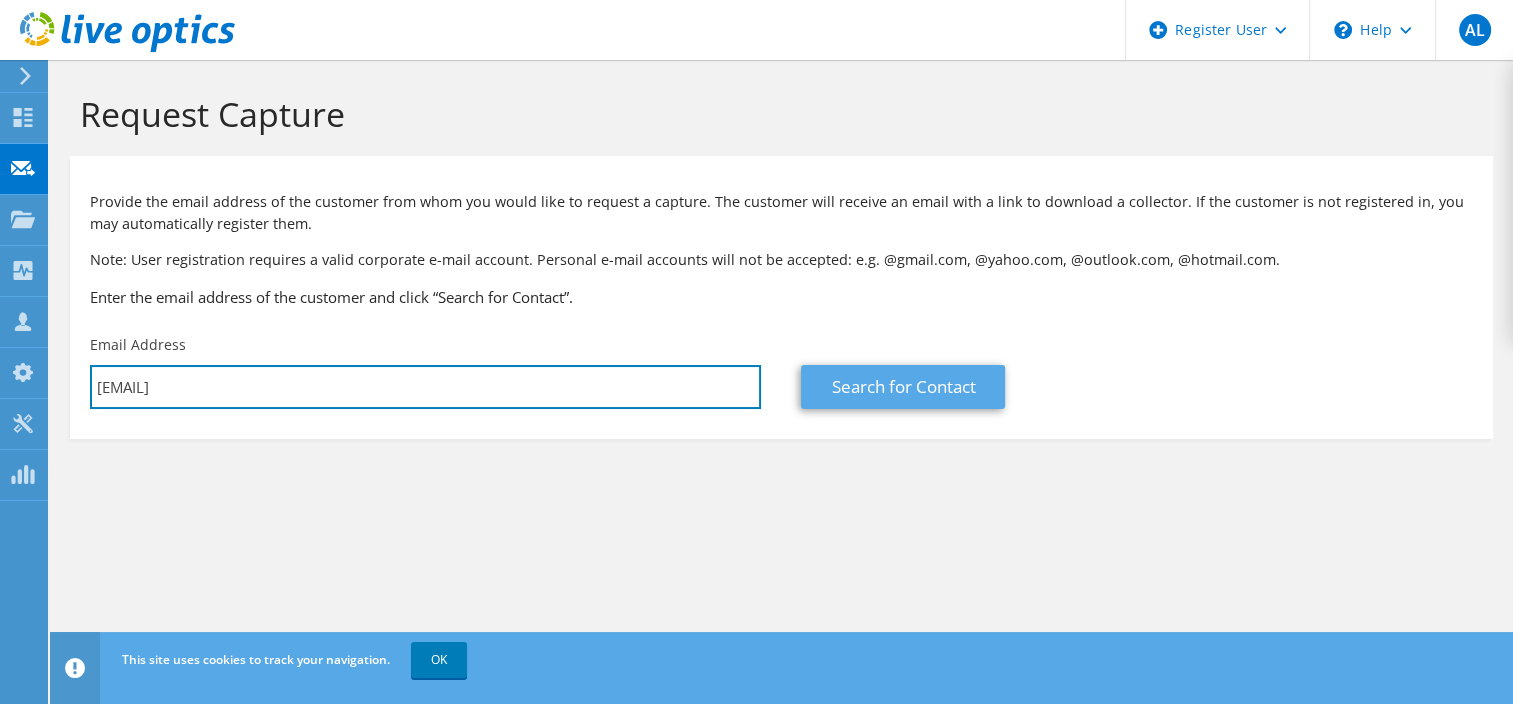 type on "[EMAIL]" 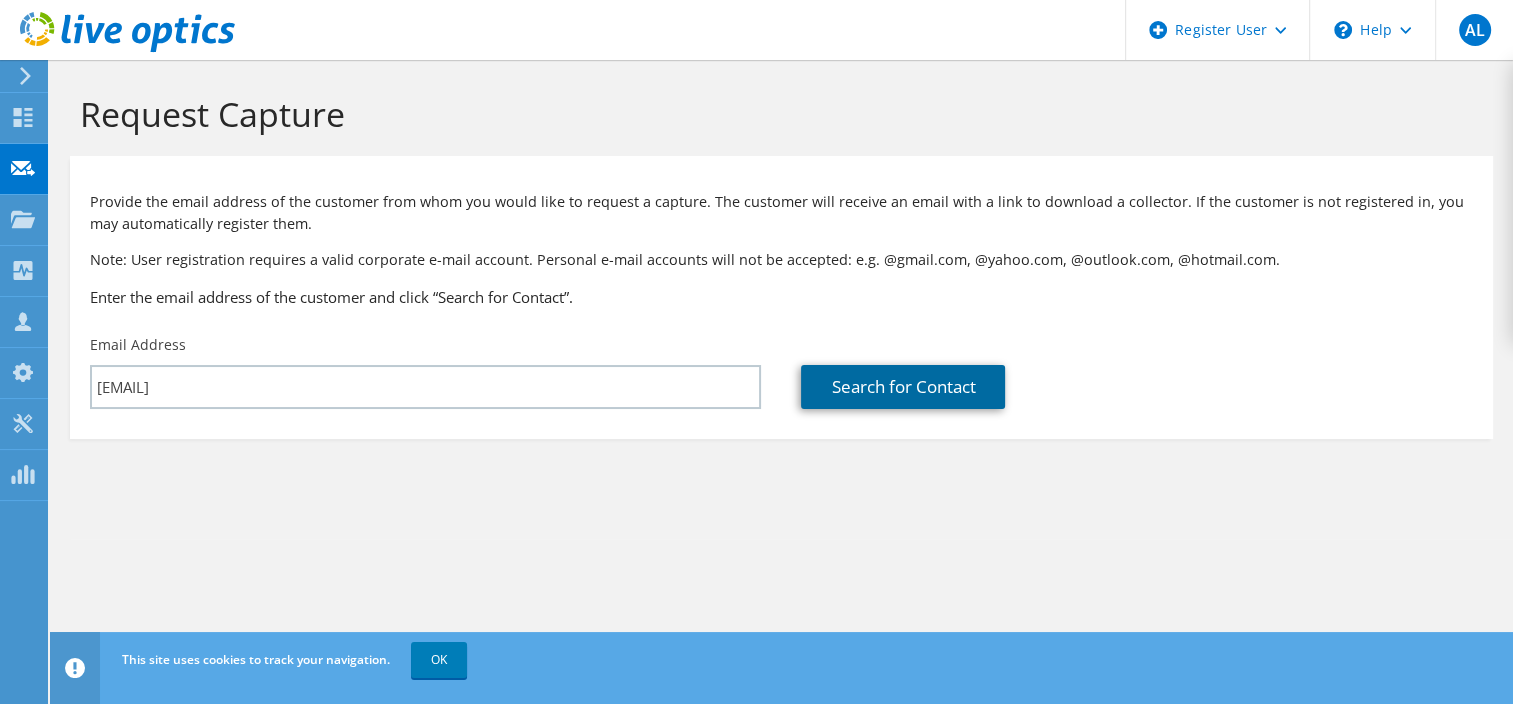 click on "Search for Contact" at bounding box center [903, 387] 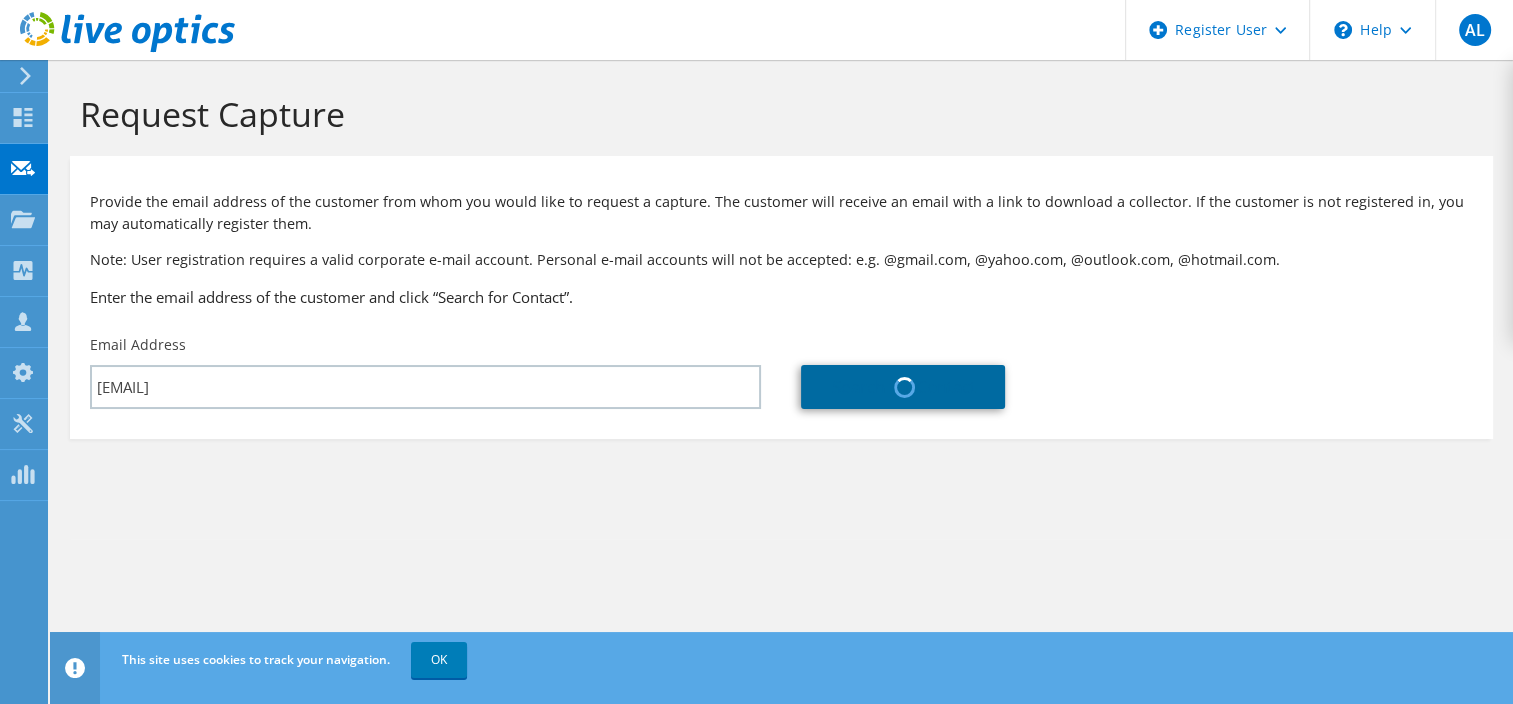 type on "MOTOPPAR - INDUSTRIA E COMERCIO DE AUTOMATIZADORES LTDA" 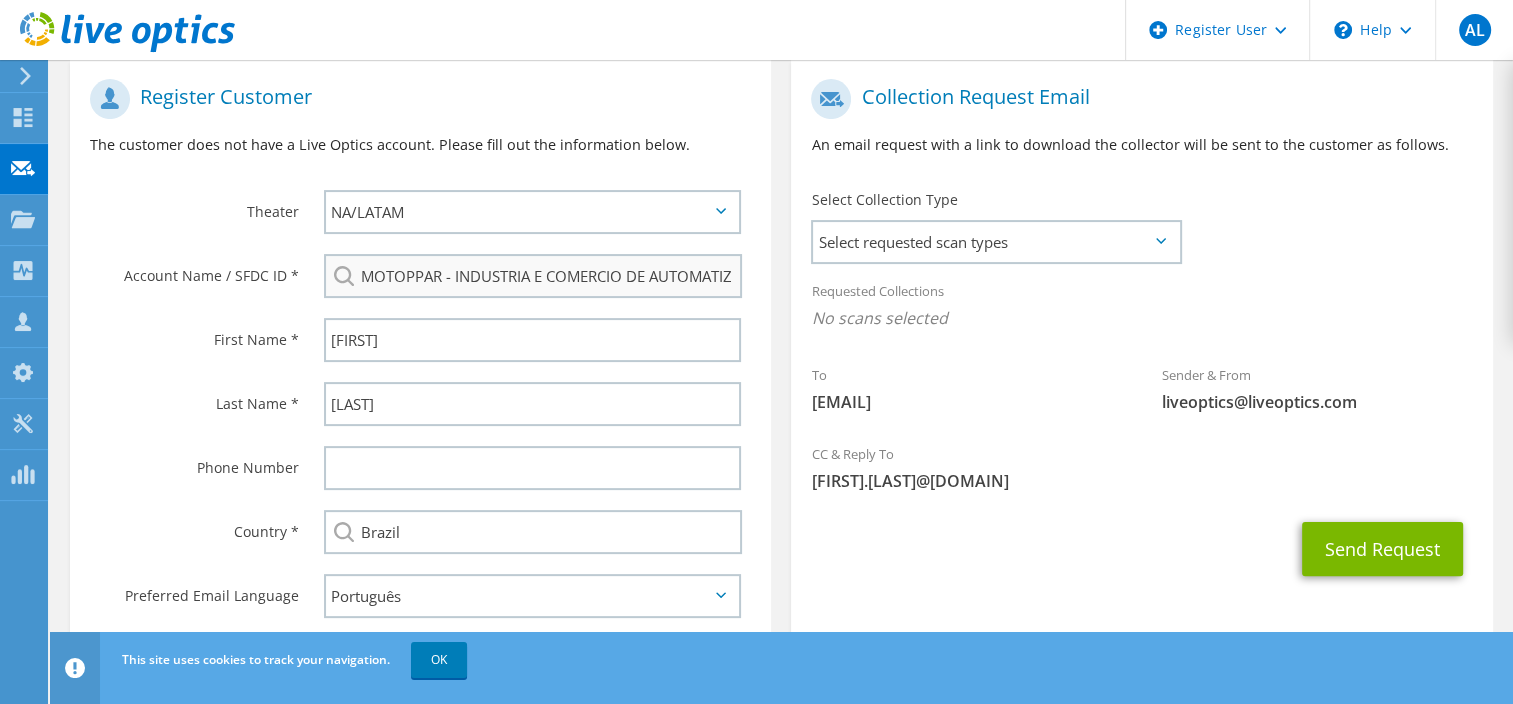 scroll, scrollTop: 448, scrollLeft: 0, axis: vertical 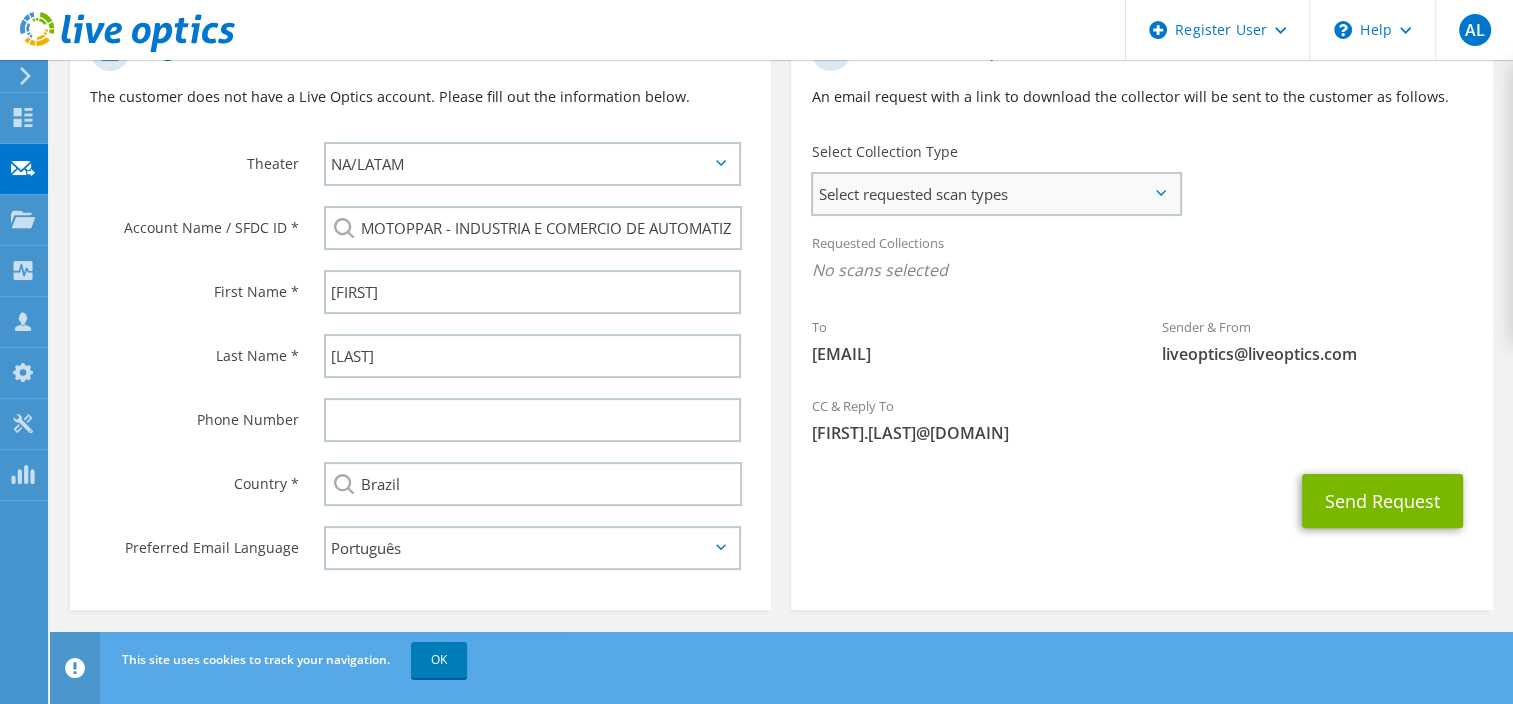 click on "Select requested scan types" at bounding box center [995, 194] 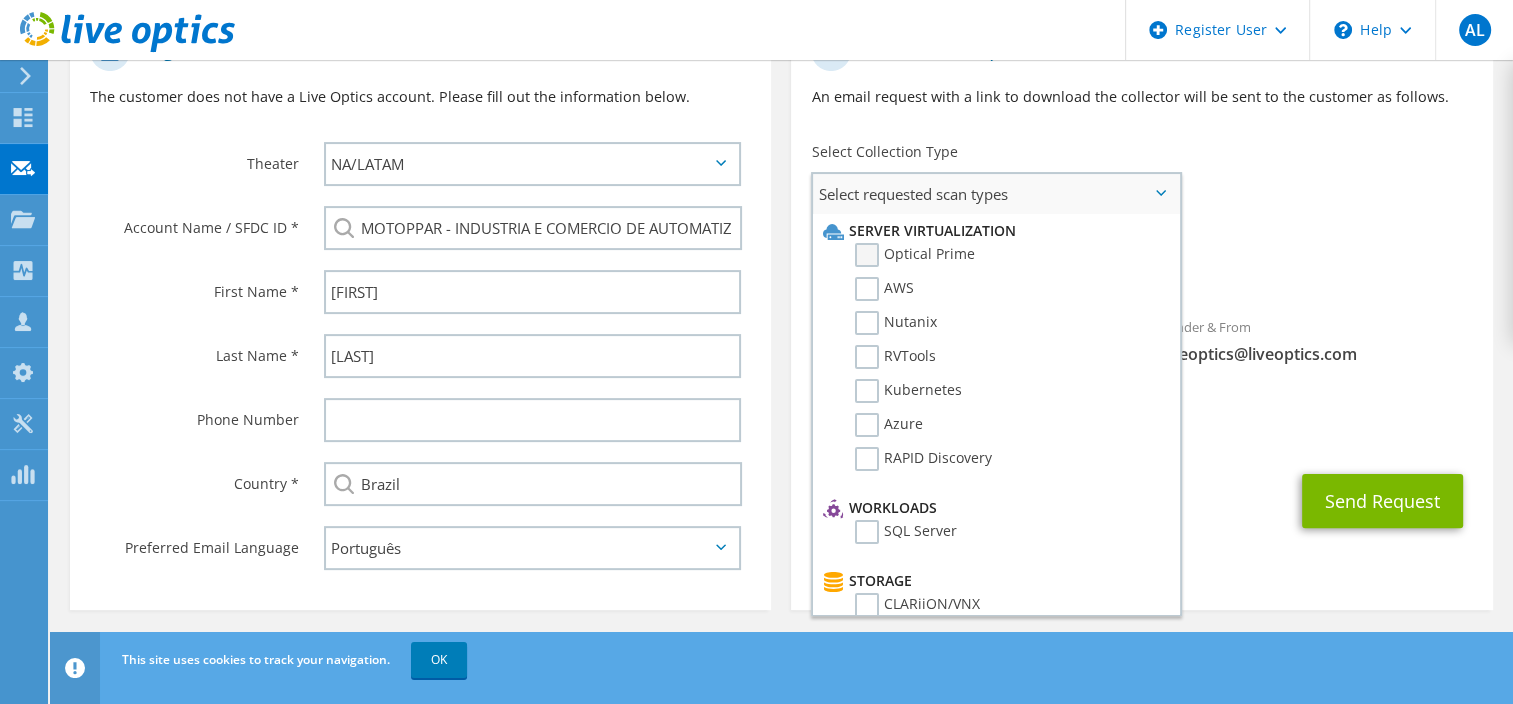 click on "Optical Prime" at bounding box center (915, 255) 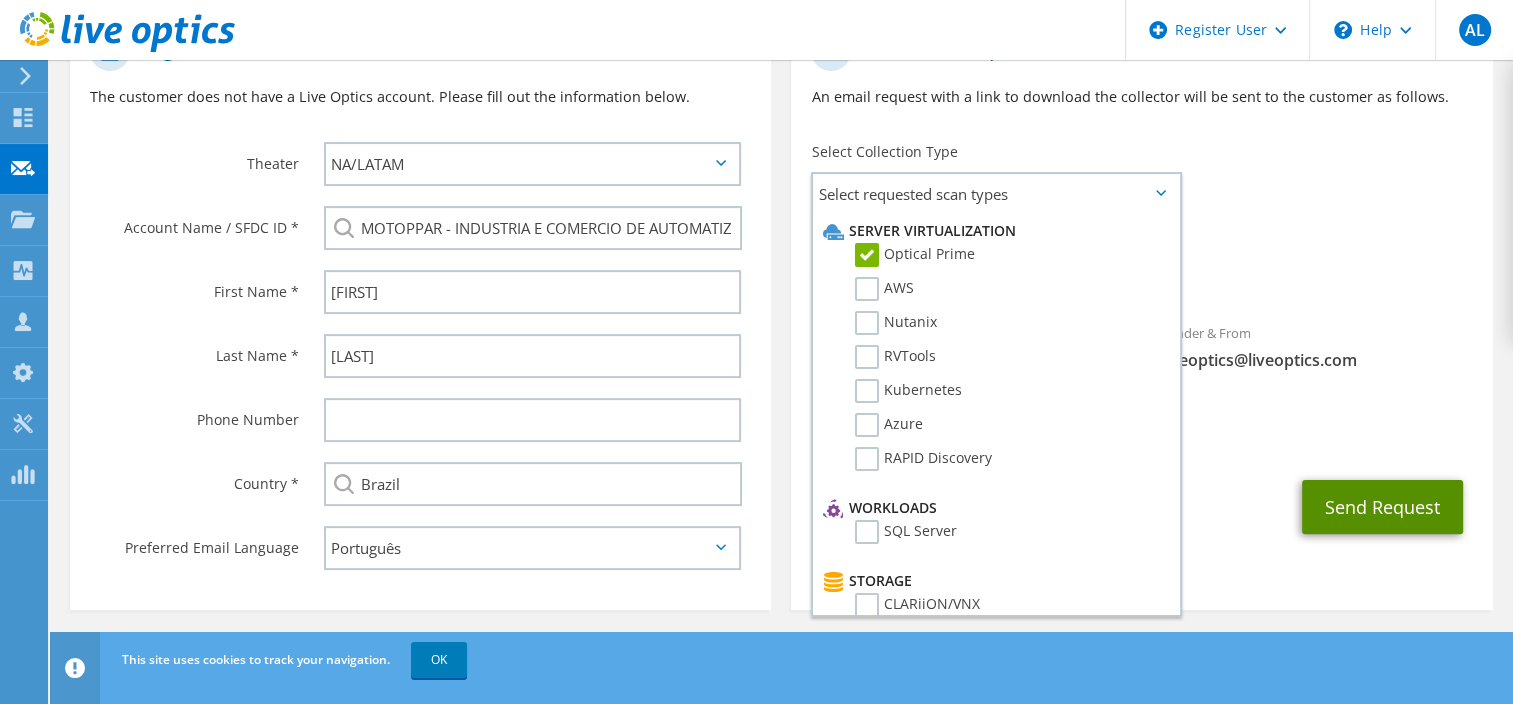 click on "Send Request" at bounding box center [1382, 507] 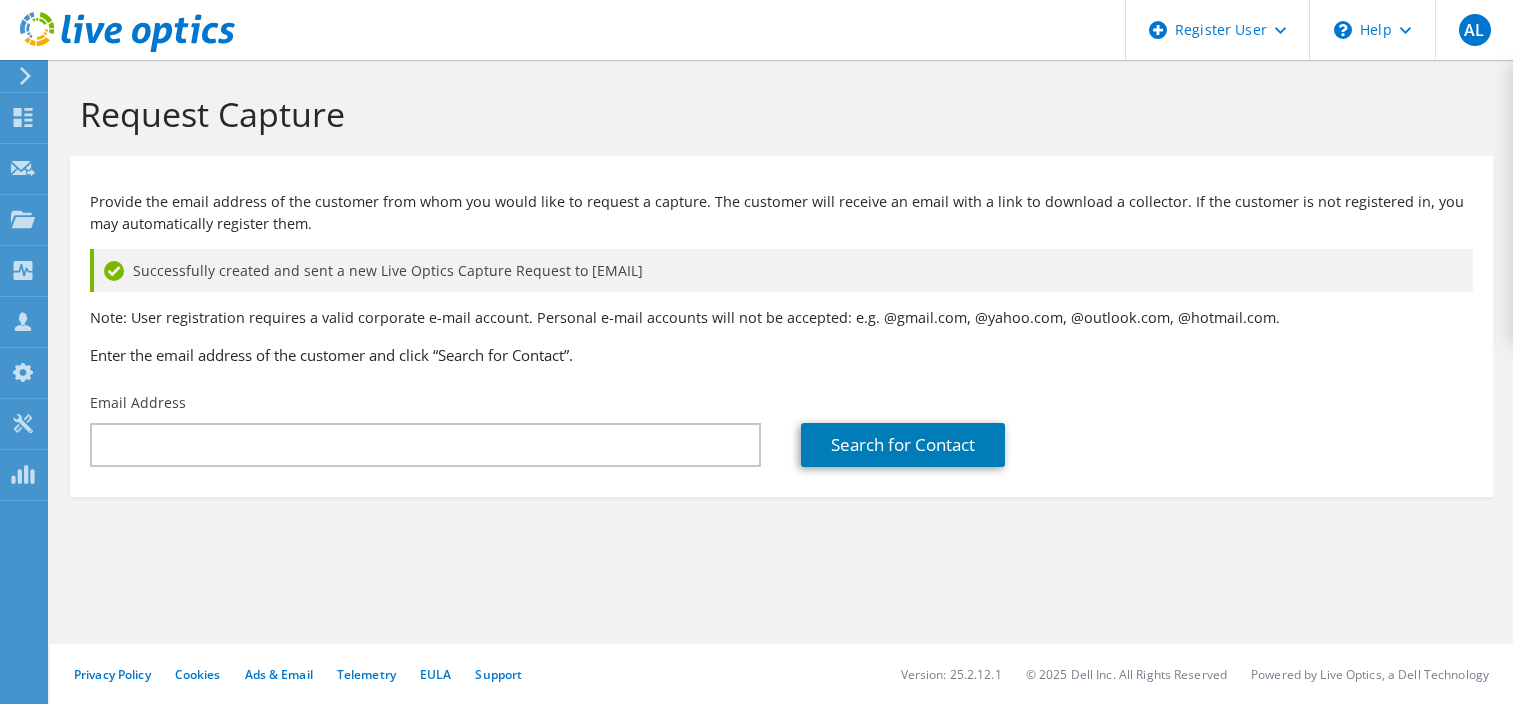 scroll, scrollTop: 0, scrollLeft: 0, axis: both 